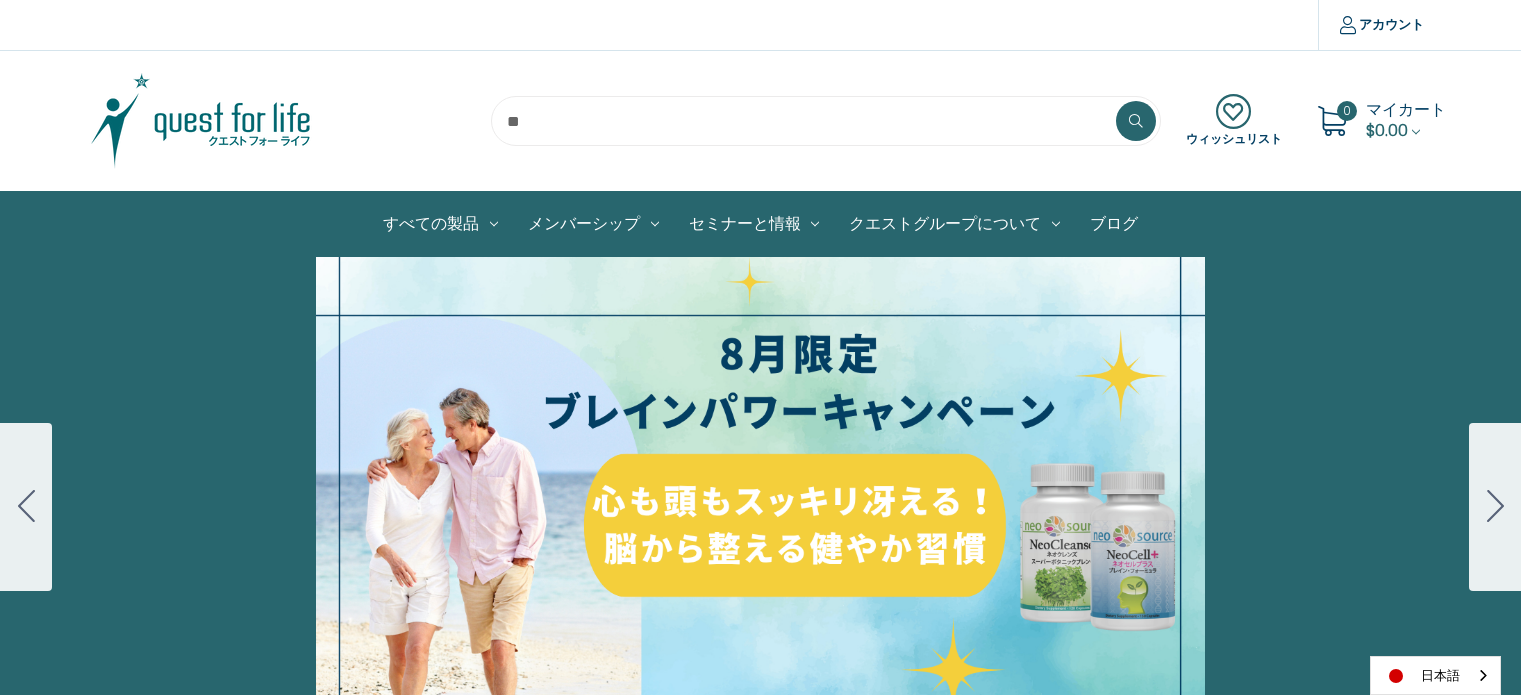 scroll, scrollTop: 0, scrollLeft: 0, axis: both 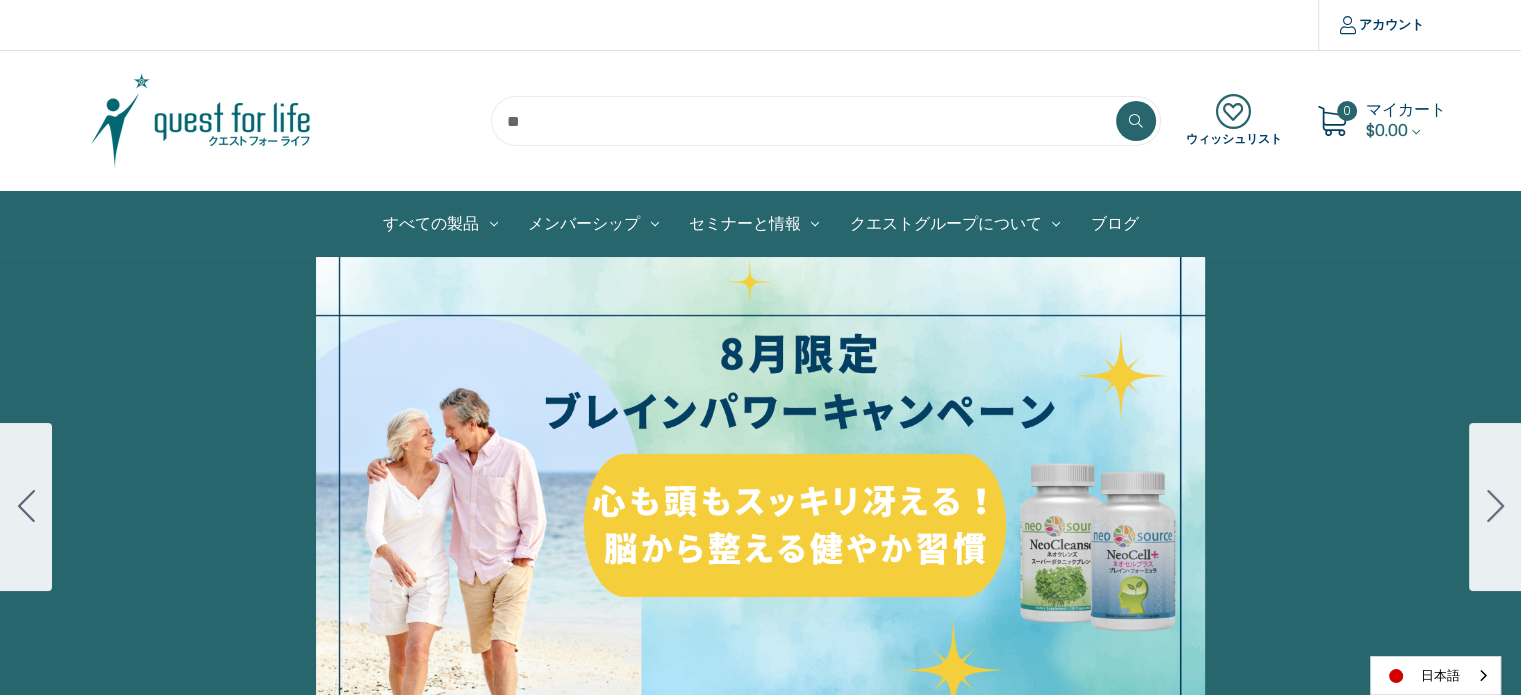 click on "細胞プロテクトセット
通常188ドル
セール価格160ドル
$28 OFF
2025年4月1日～4月30日
12月１日〜23日
販売中" at bounding box center [760, 507] 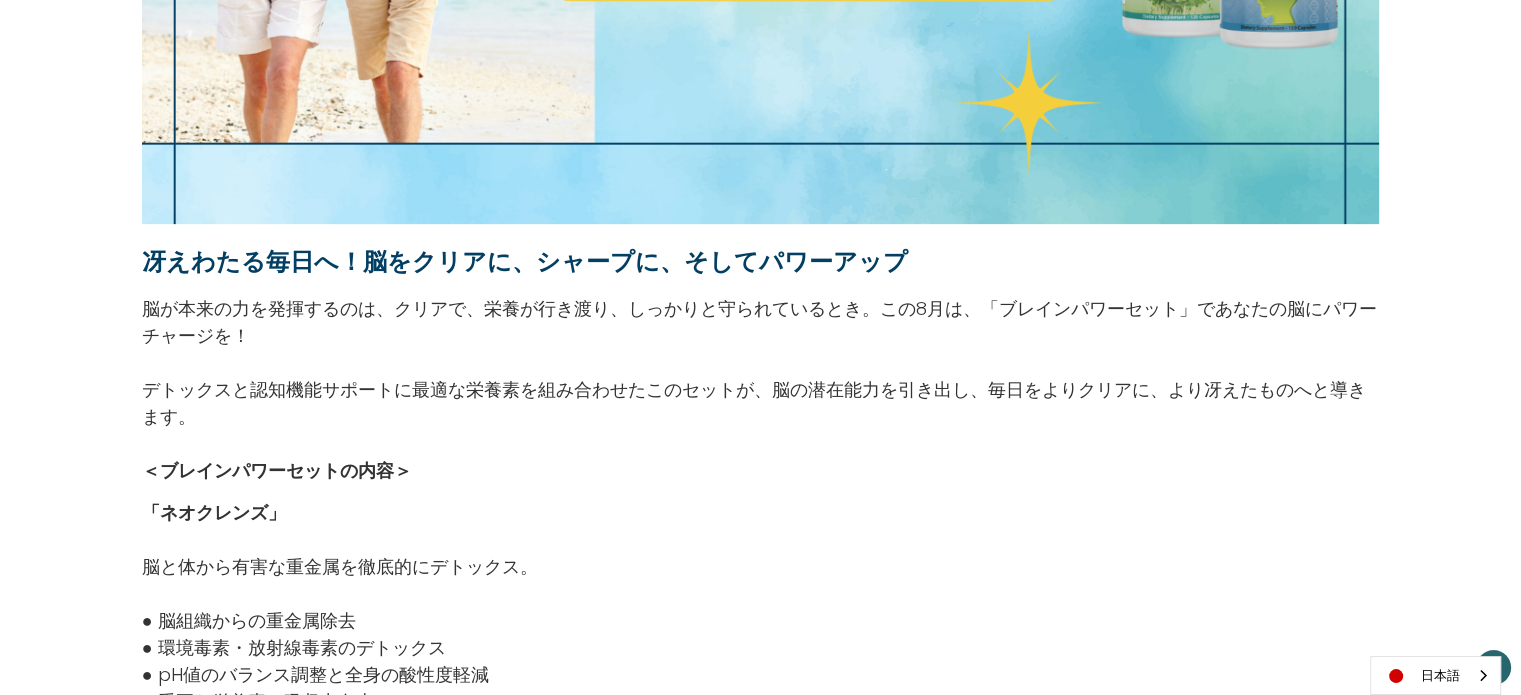 scroll, scrollTop: 800, scrollLeft: 0, axis: vertical 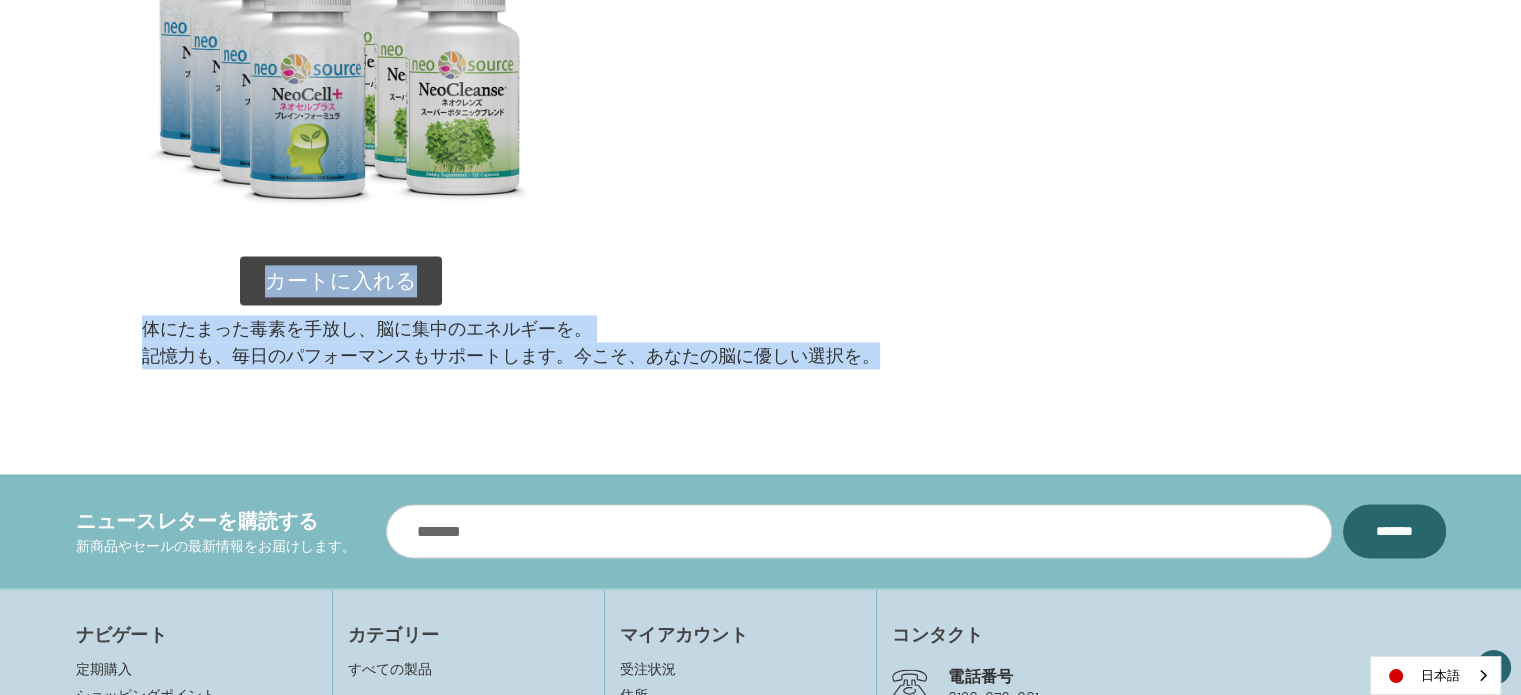 drag, startPoint x: 142, startPoint y: 223, endPoint x: 940, endPoint y: 364, distance: 810.361 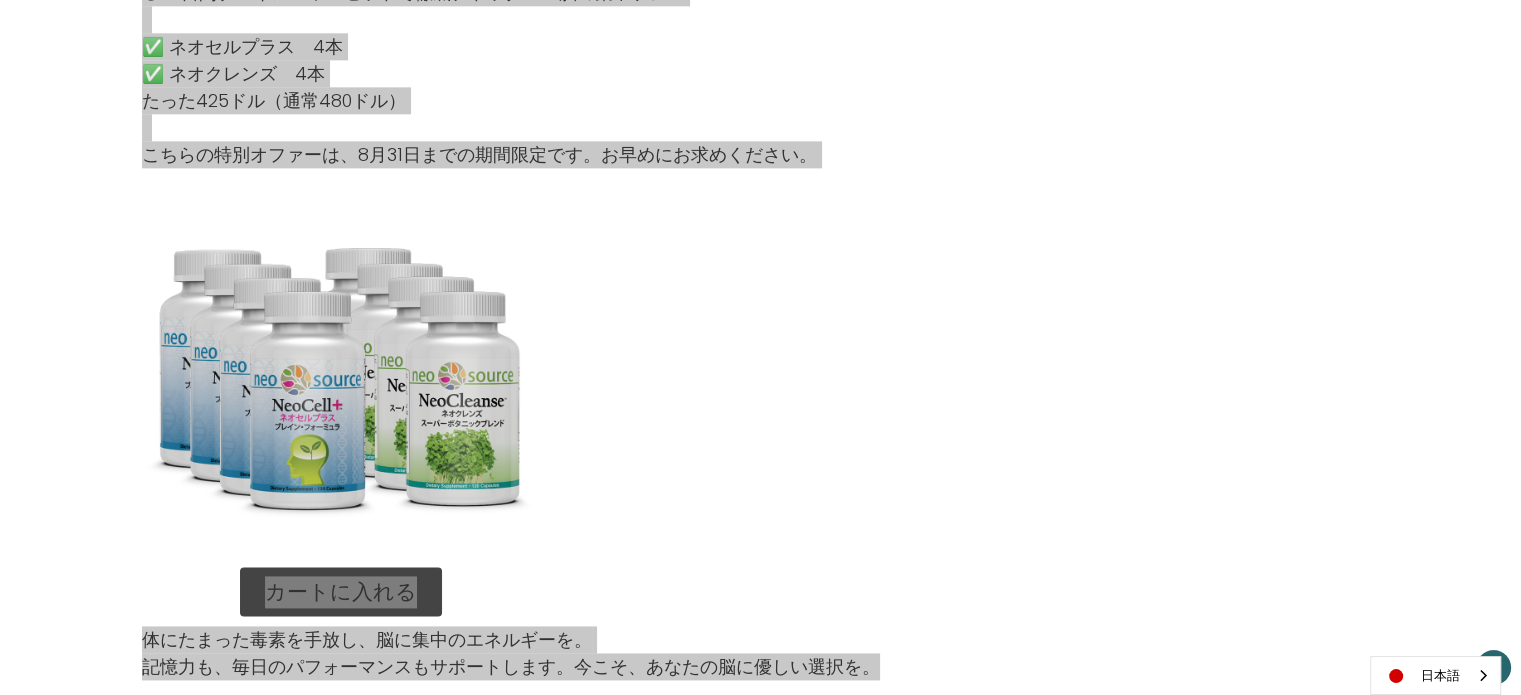 scroll, scrollTop: 2500, scrollLeft: 0, axis: vertical 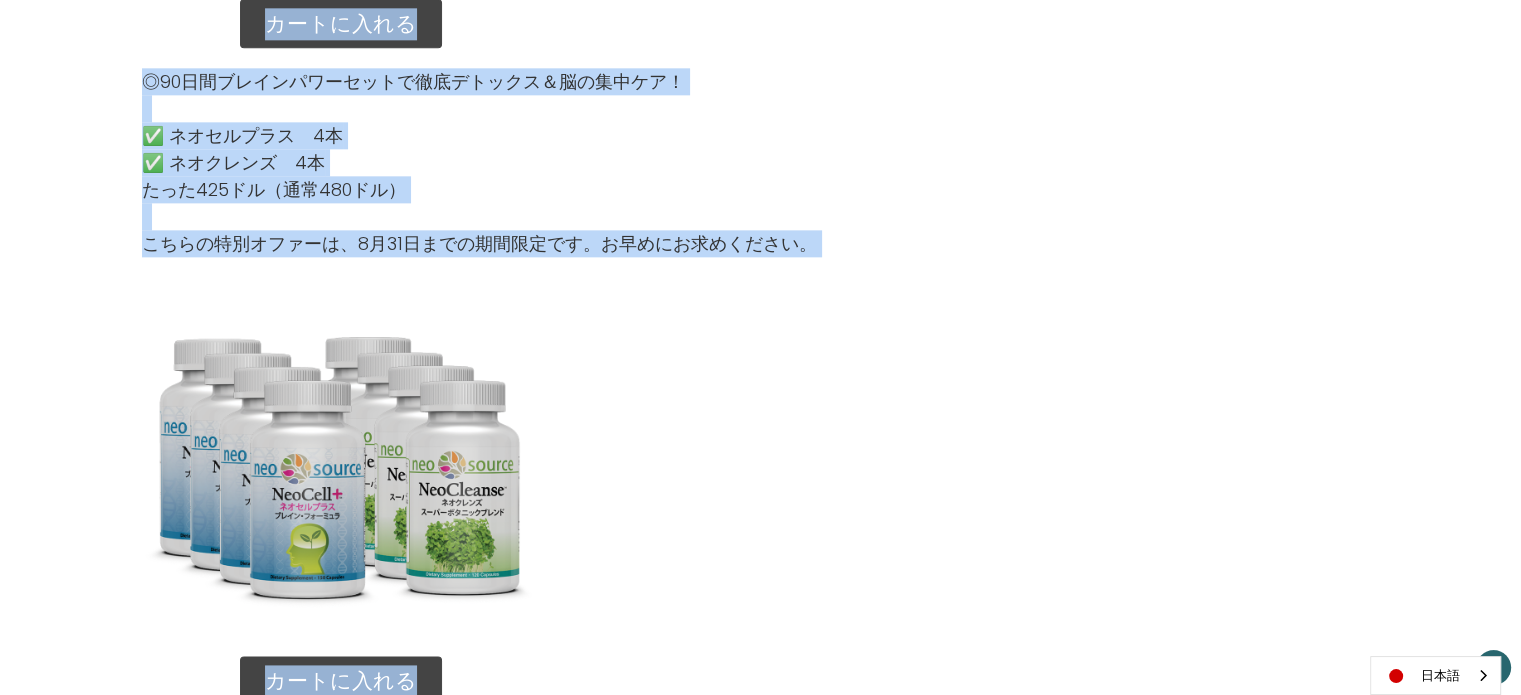 click on "◎90日間ブレインパワーセットで徹底デトックス＆脳の集中ケア！
✅ ネオセルプラス　4本  ✅ ネオクレンズ　4本  たった425ドル（通常480ドル）
こちらの特別オファーは、8月31日までの期間限定です。お早めにお求めください。" at bounding box center (760, 162) 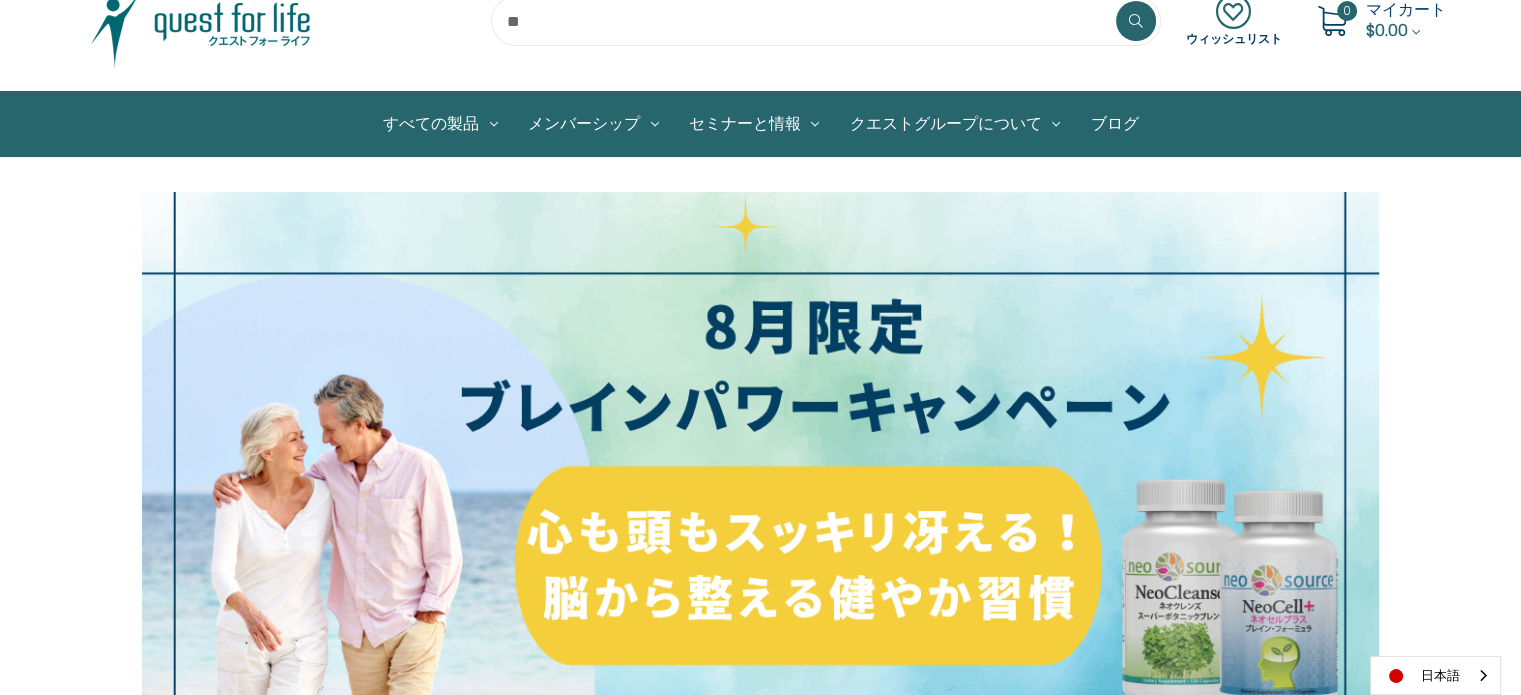 scroll, scrollTop: 0, scrollLeft: 0, axis: both 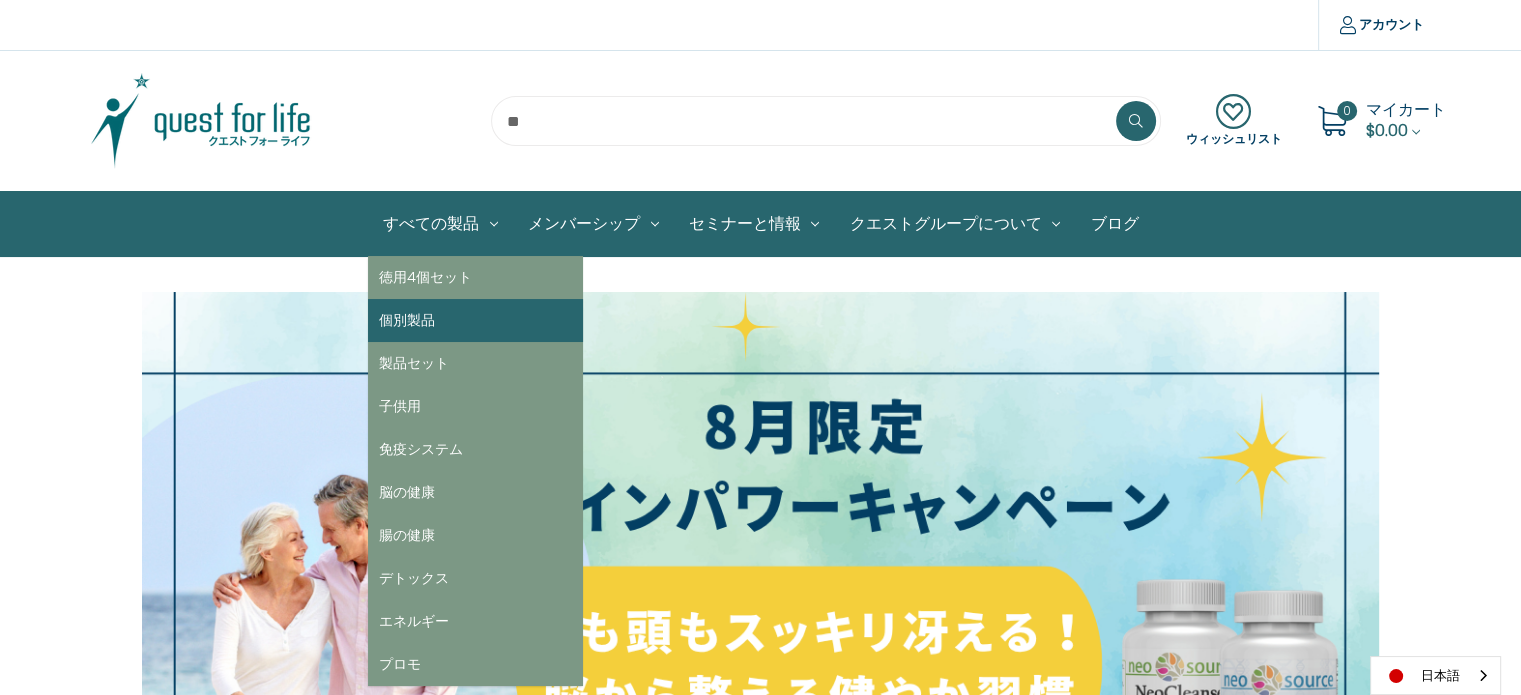 click on "個別製品" at bounding box center (475, 320) 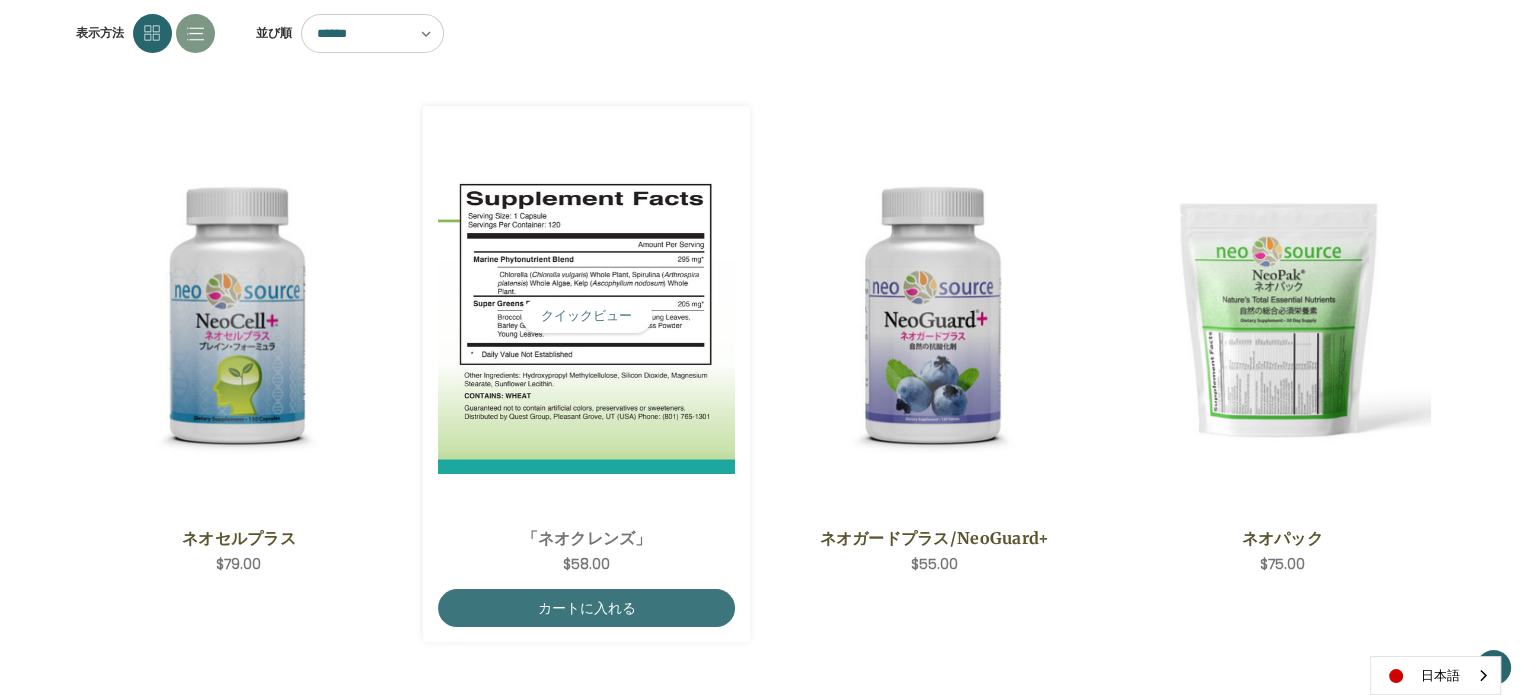 scroll, scrollTop: 300, scrollLeft: 0, axis: vertical 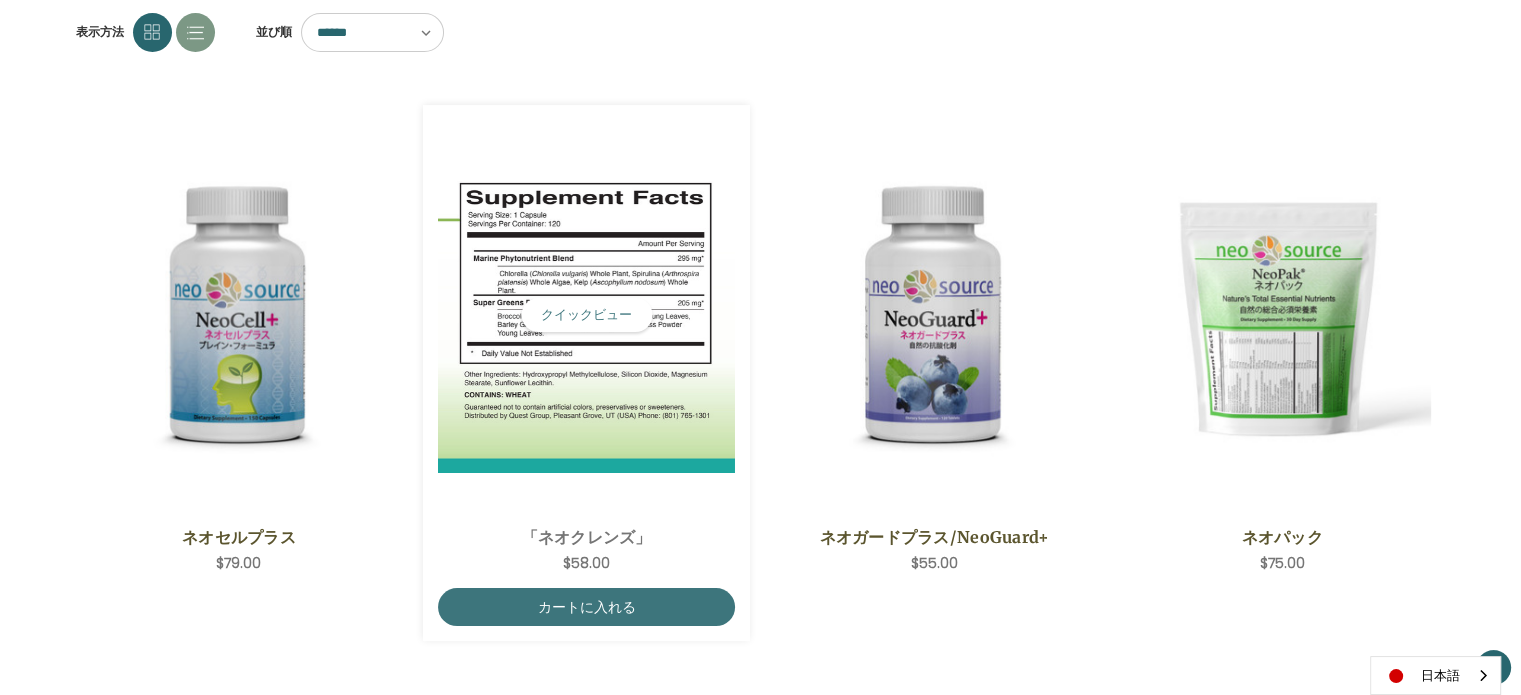 click at bounding box center [586, 315] 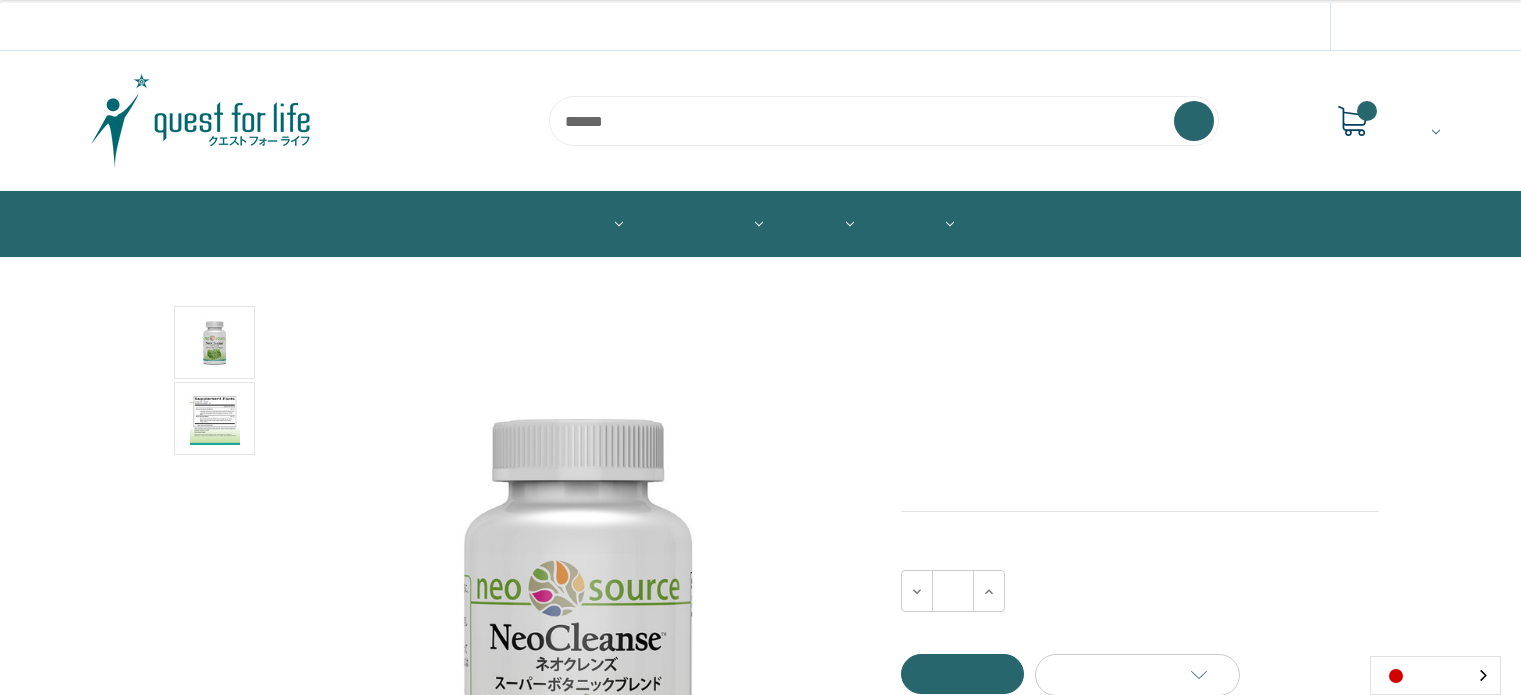 scroll, scrollTop: 0, scrollLeft: 0, axis: both 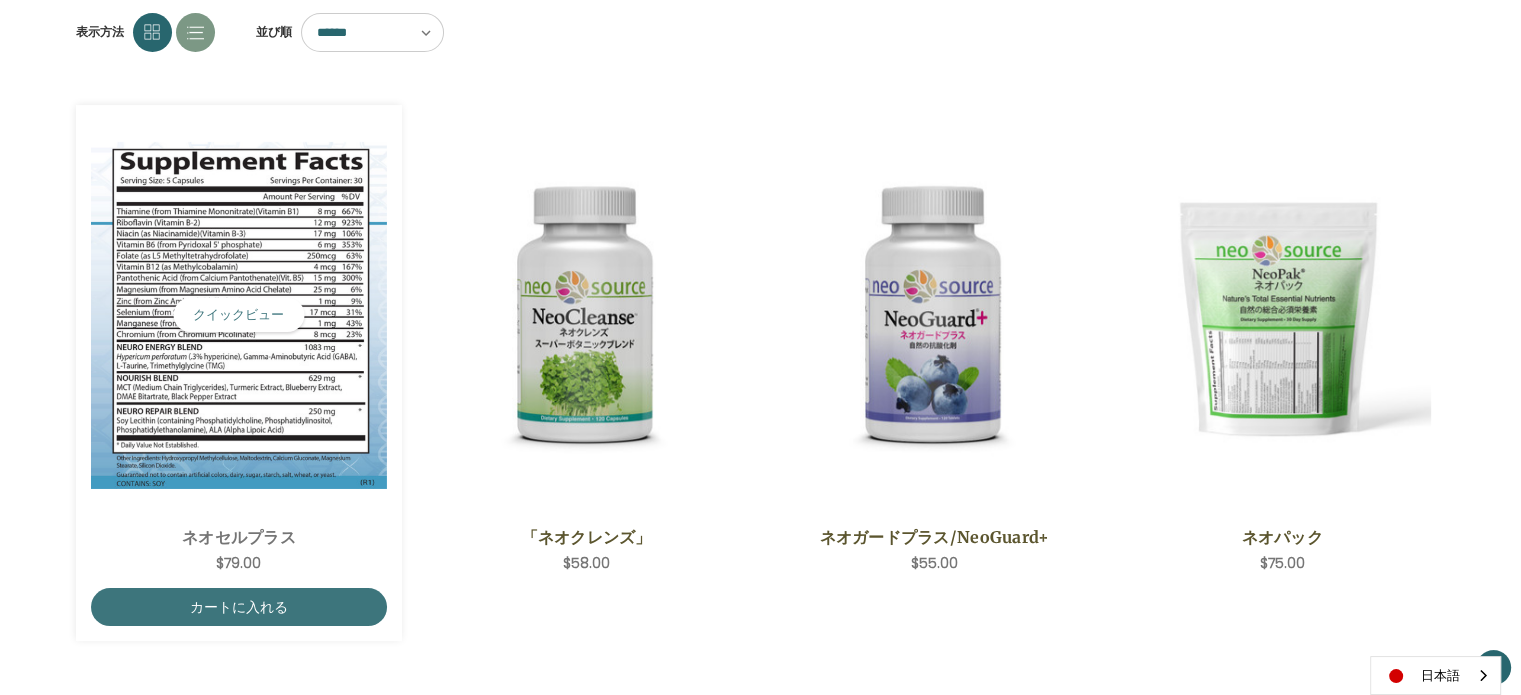 click at bounding box center (239, 315) 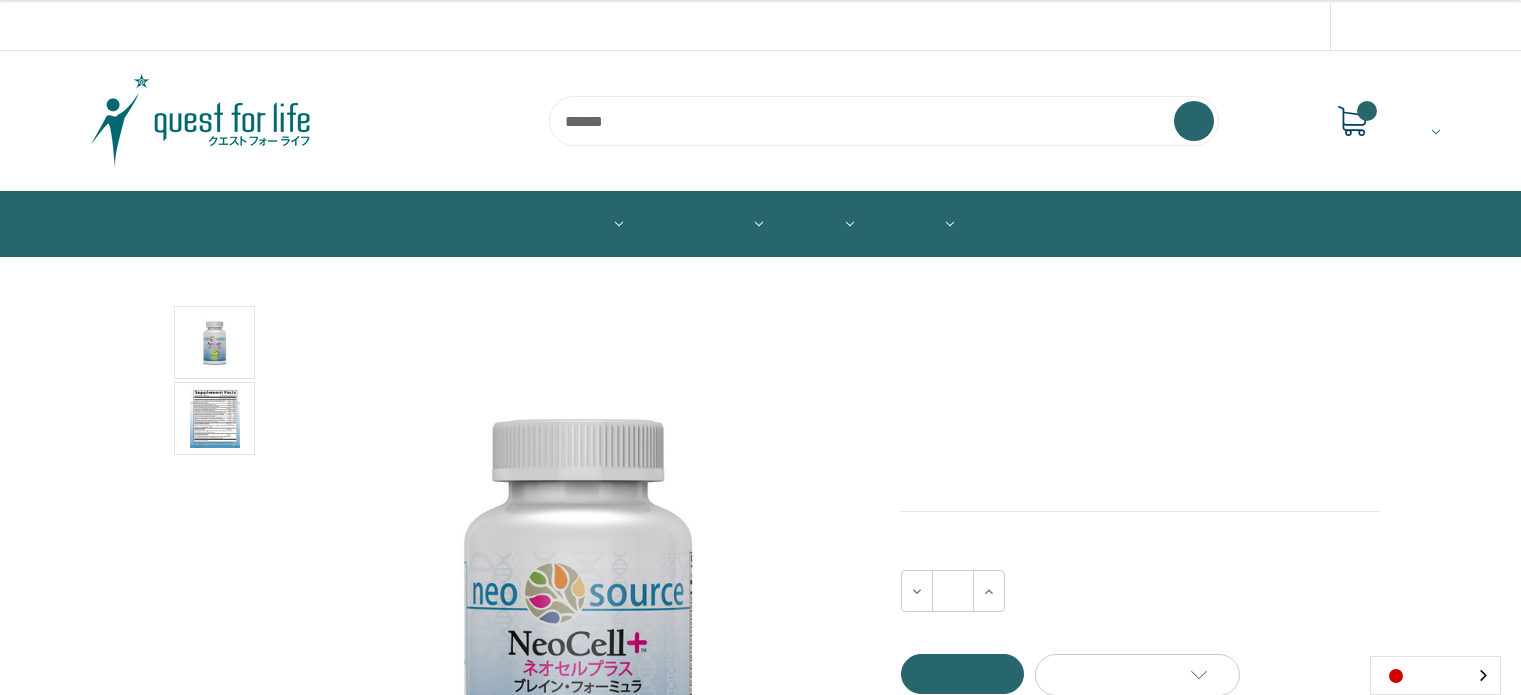scroll, scrollTop: 0, scrollLeft: 0, axis: both 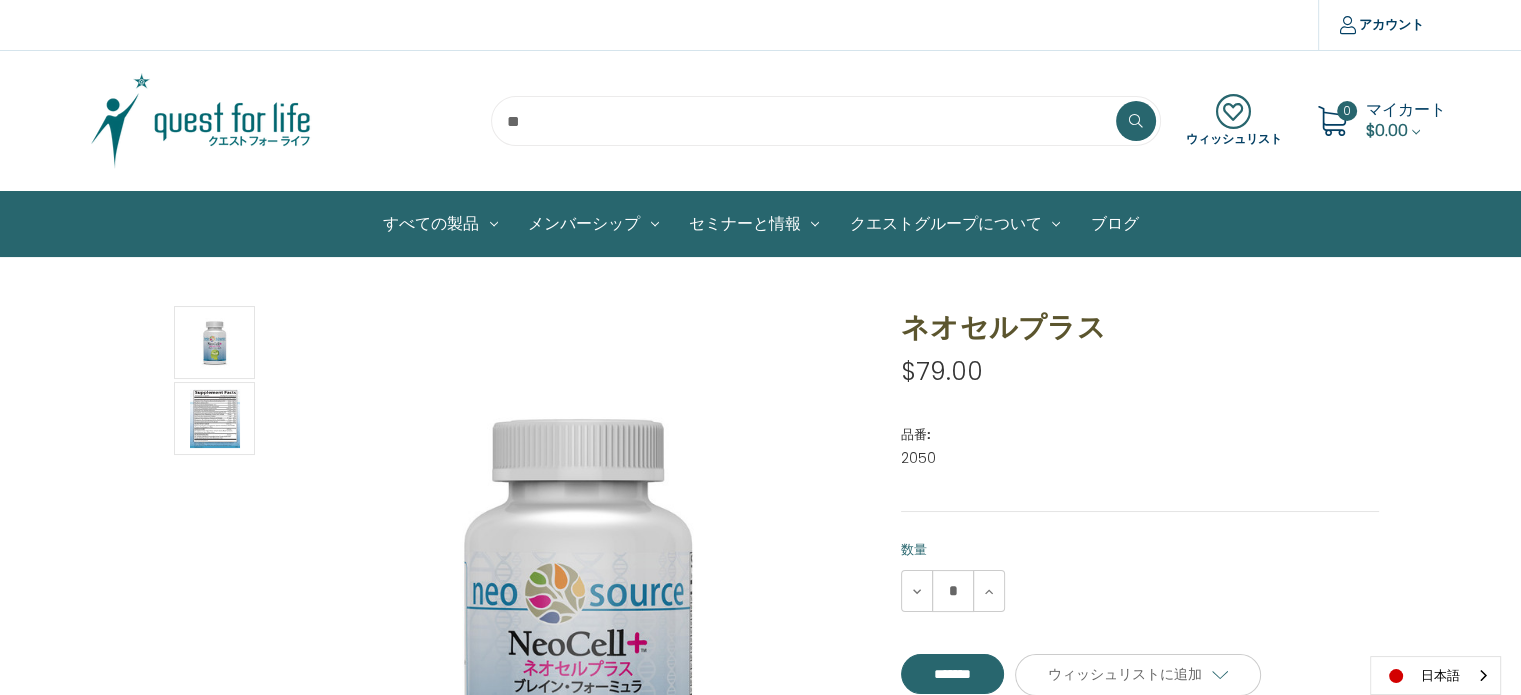 click at bounding box center [201, 121] 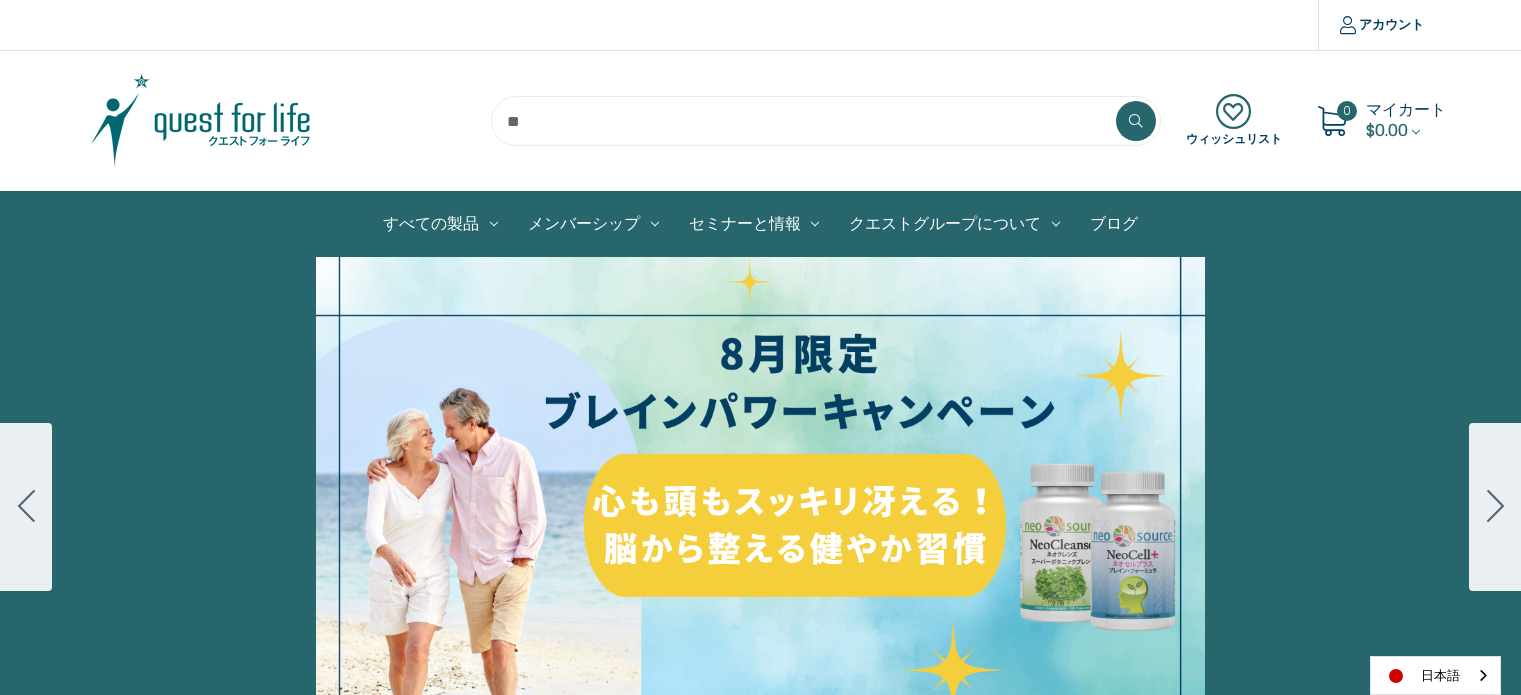 scroll, scrollTop: 0, scrollLeft: 0, axis: both 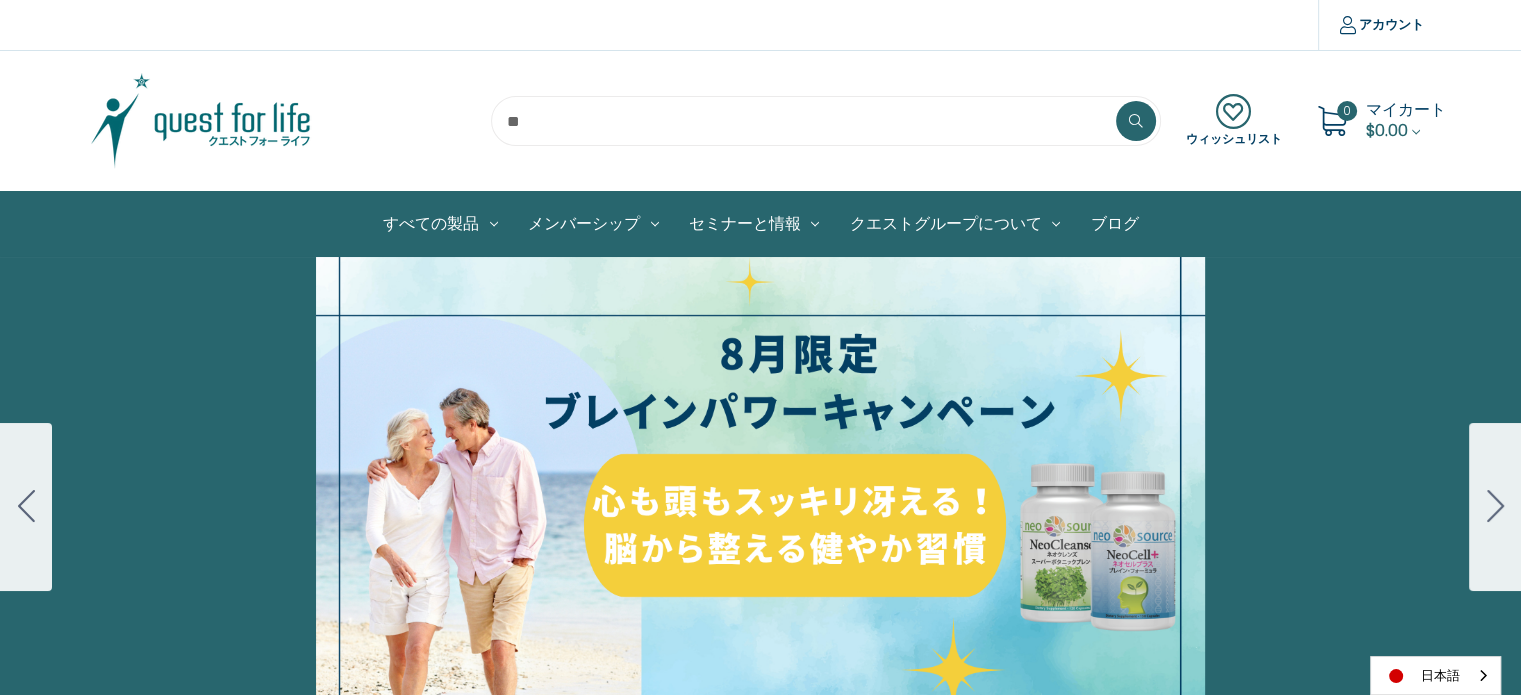 click on "細胞プロテクトセット
通常188ドル
セール価格160ドル
$28 OFF
2025年4月1日～4月30日
12月１日〜23日
販売中" at bounding box center (760, 507) 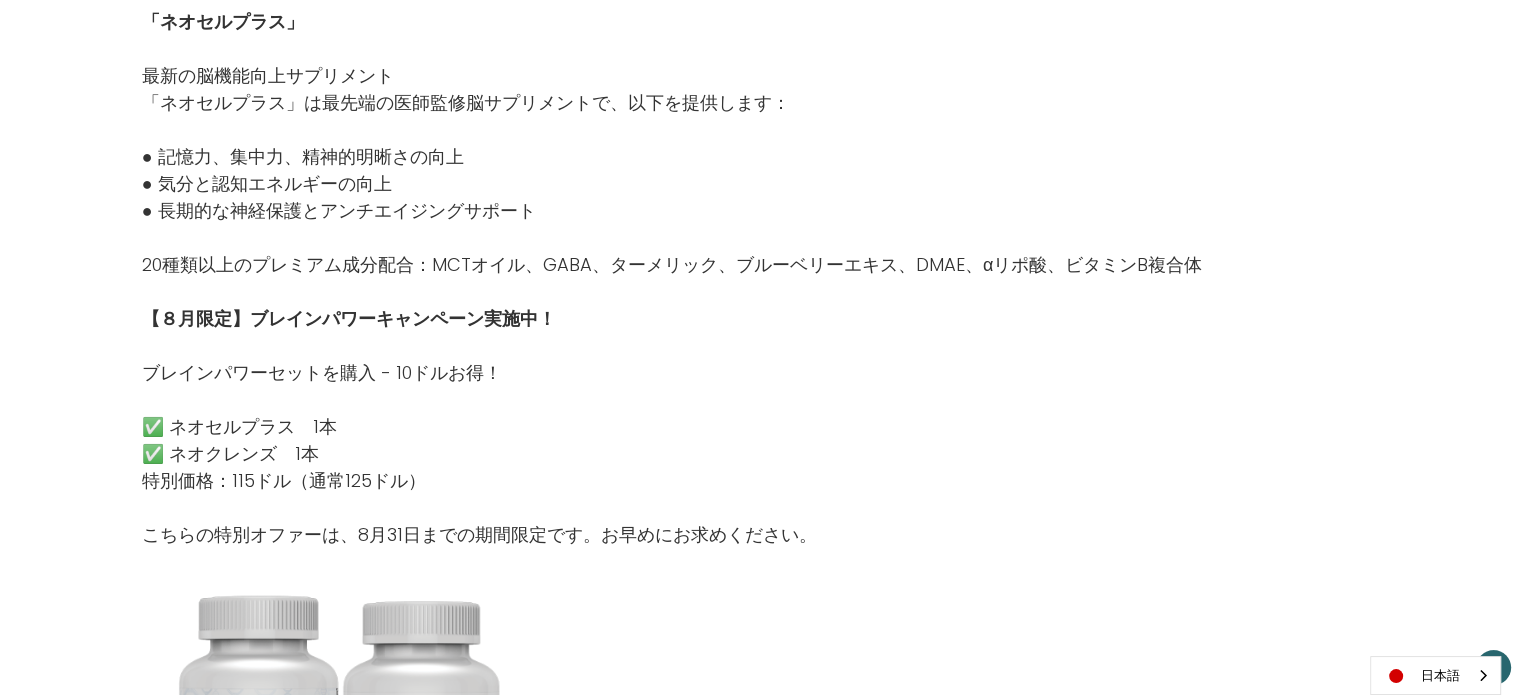 scroll, scrollTop: 1900, scrollLeft: 0, axis: vertical 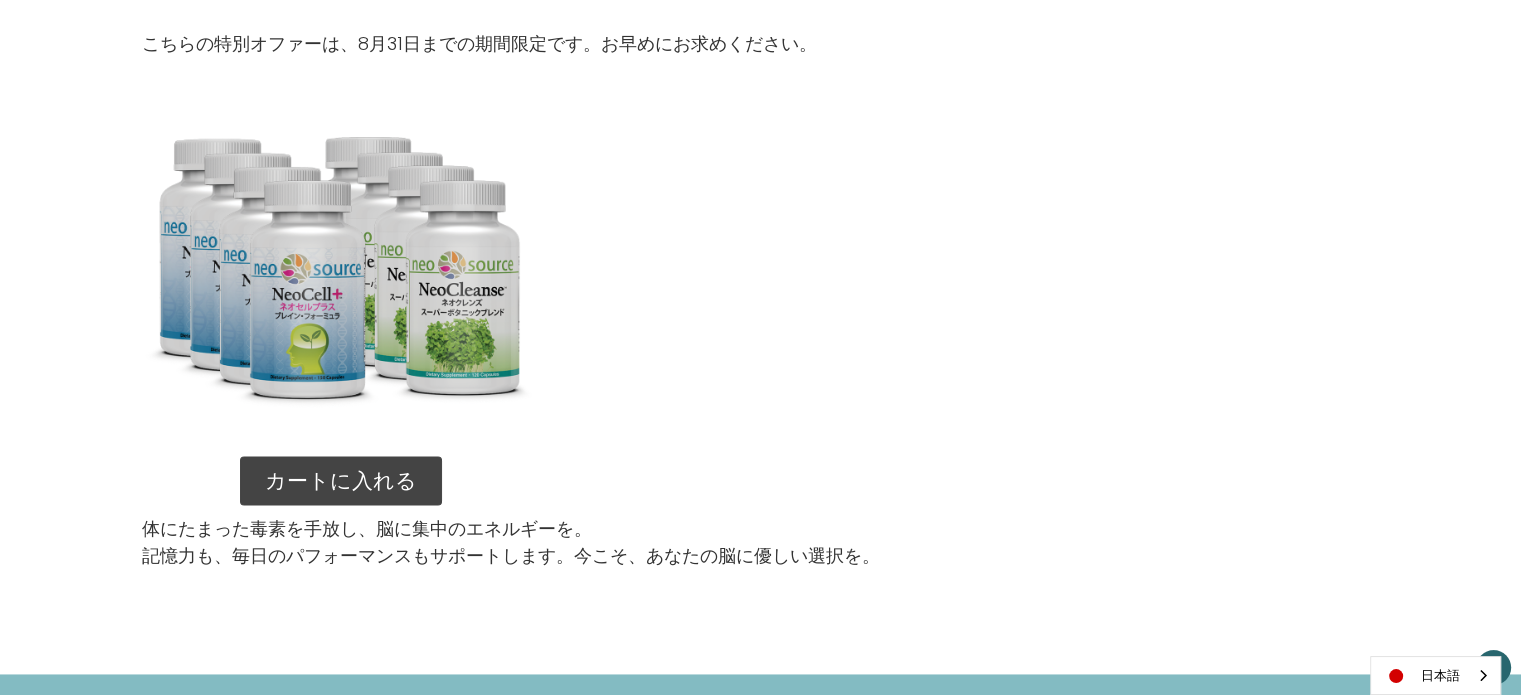 click at bounding box center (341, 256) 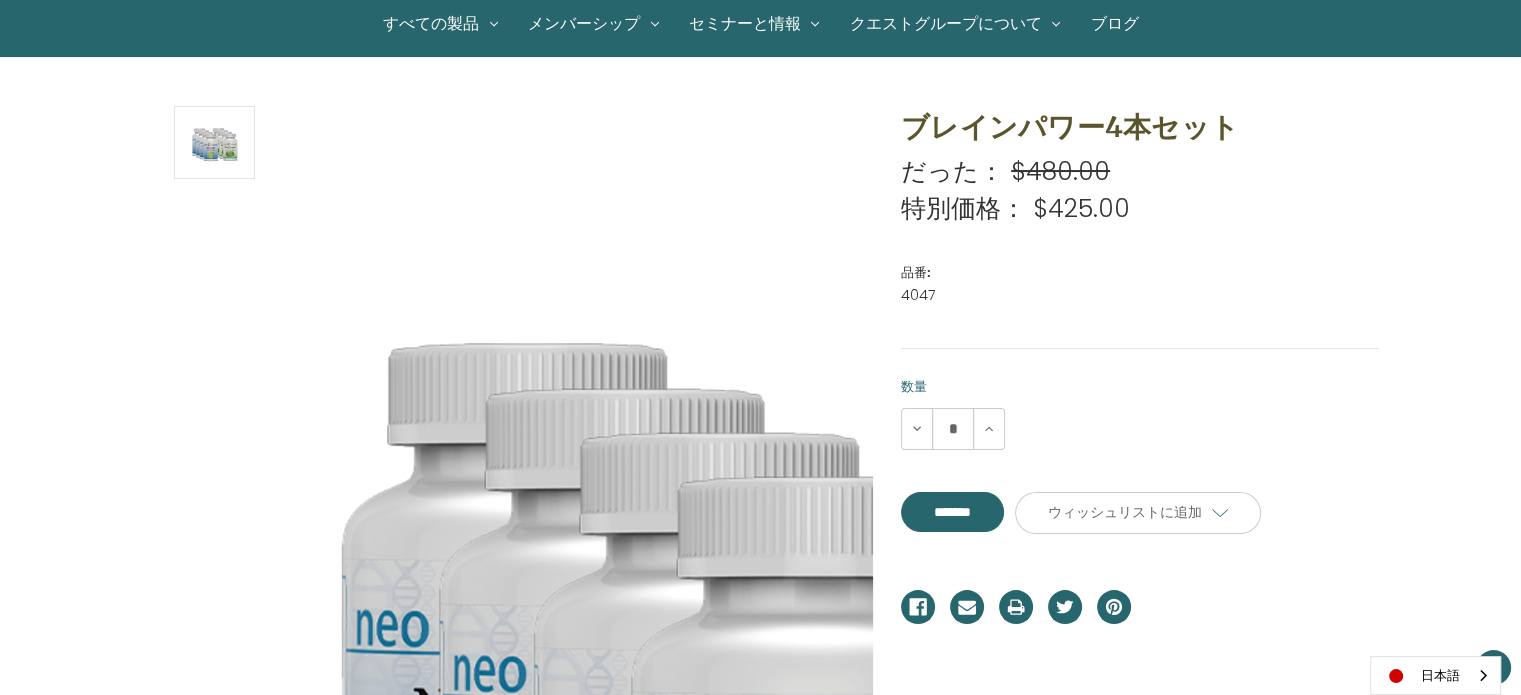 scroll, scrollTop: 300, scrollLeft: 0, axis: vertical 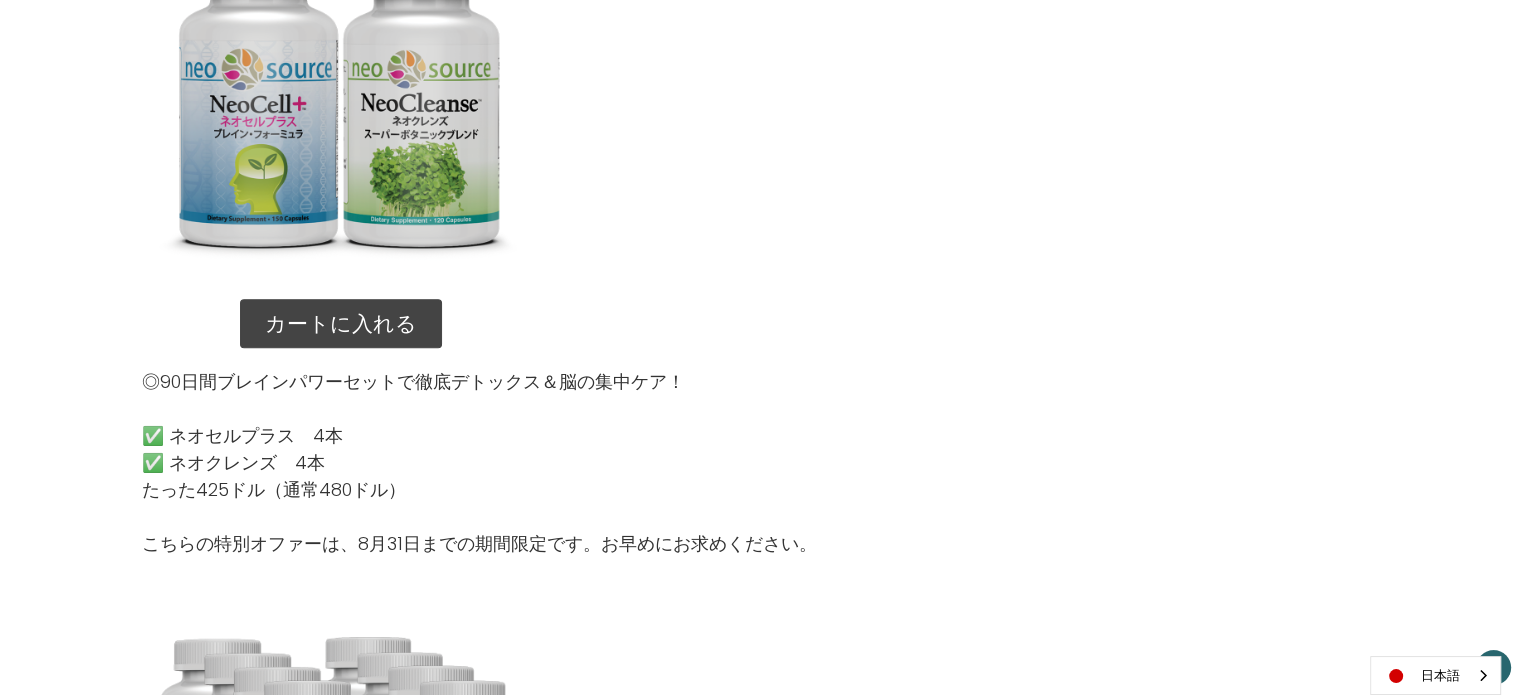 click at bounding box center [341, 99] 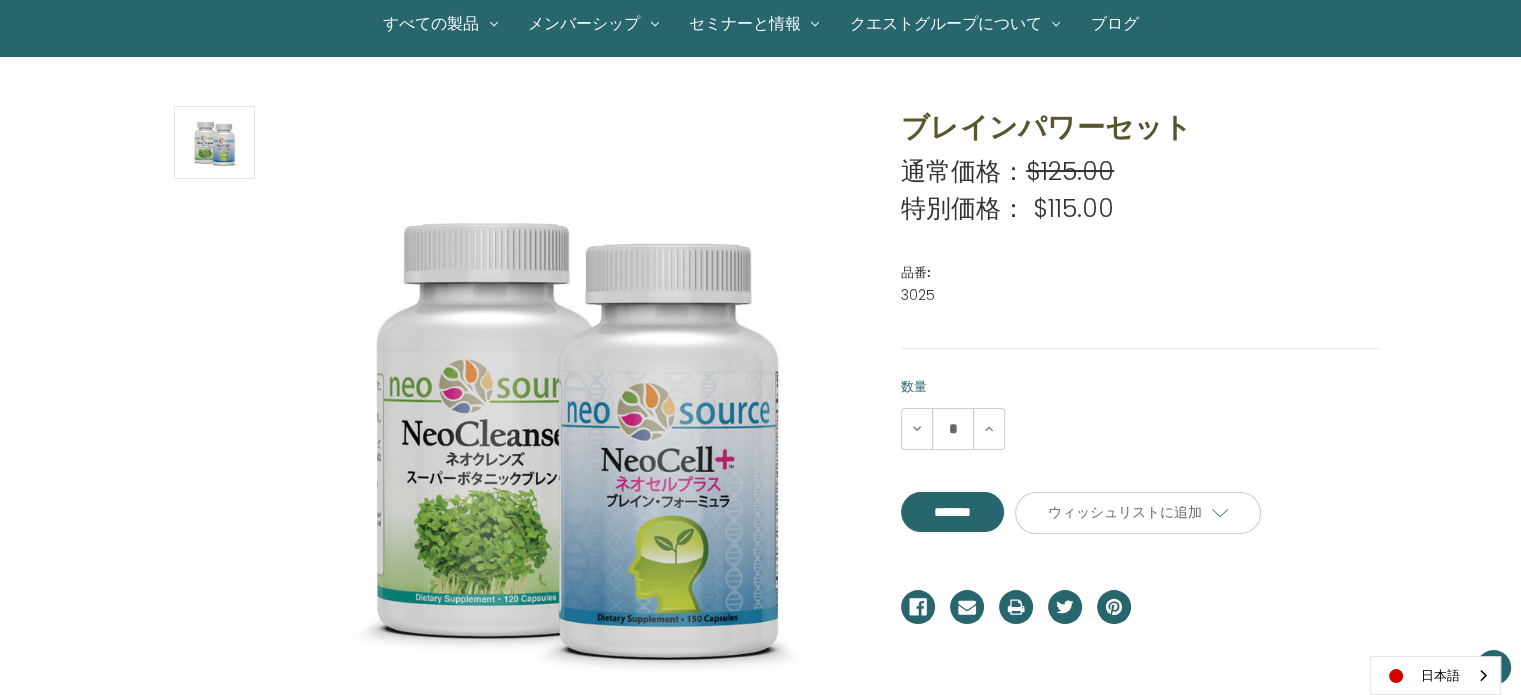 scroll, scrollTop: 300, scrollLeft: 0, axis: vertical 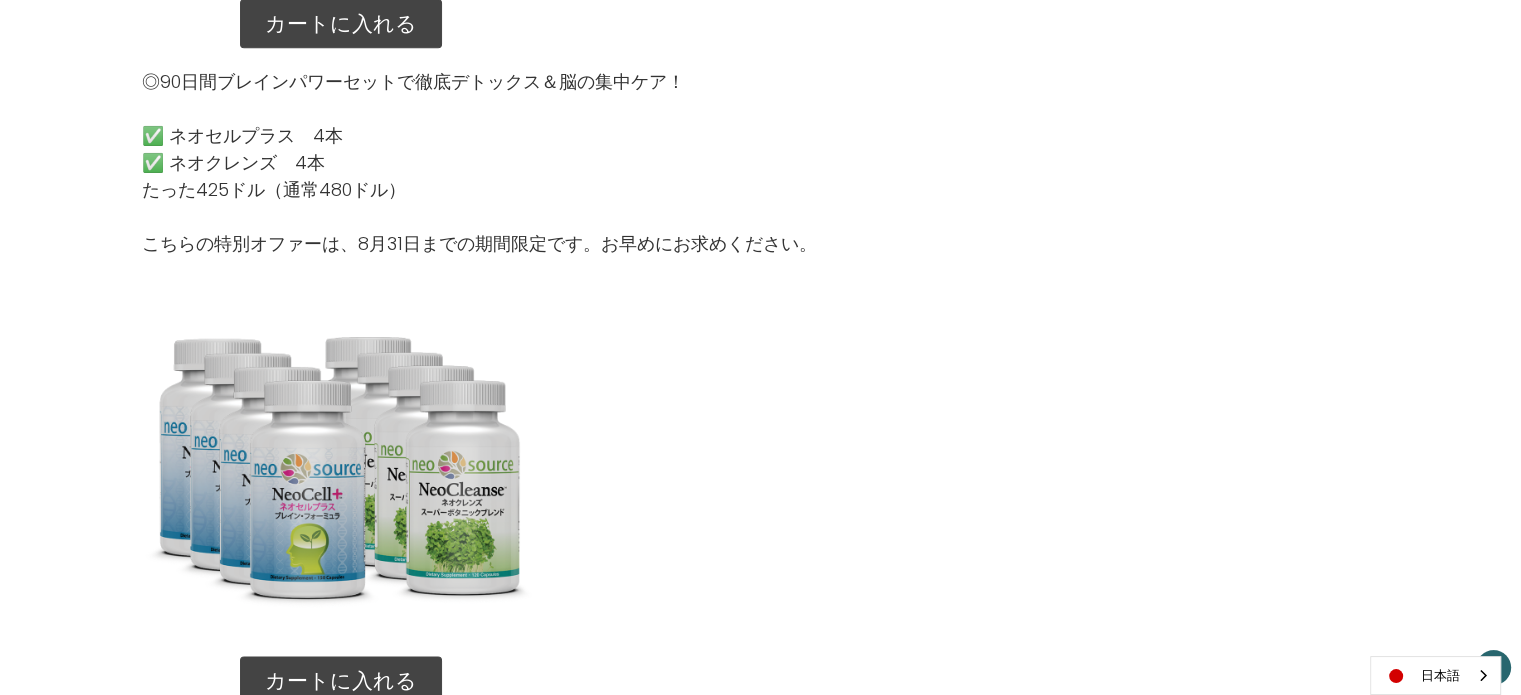 click at bounding box center (341, 456) 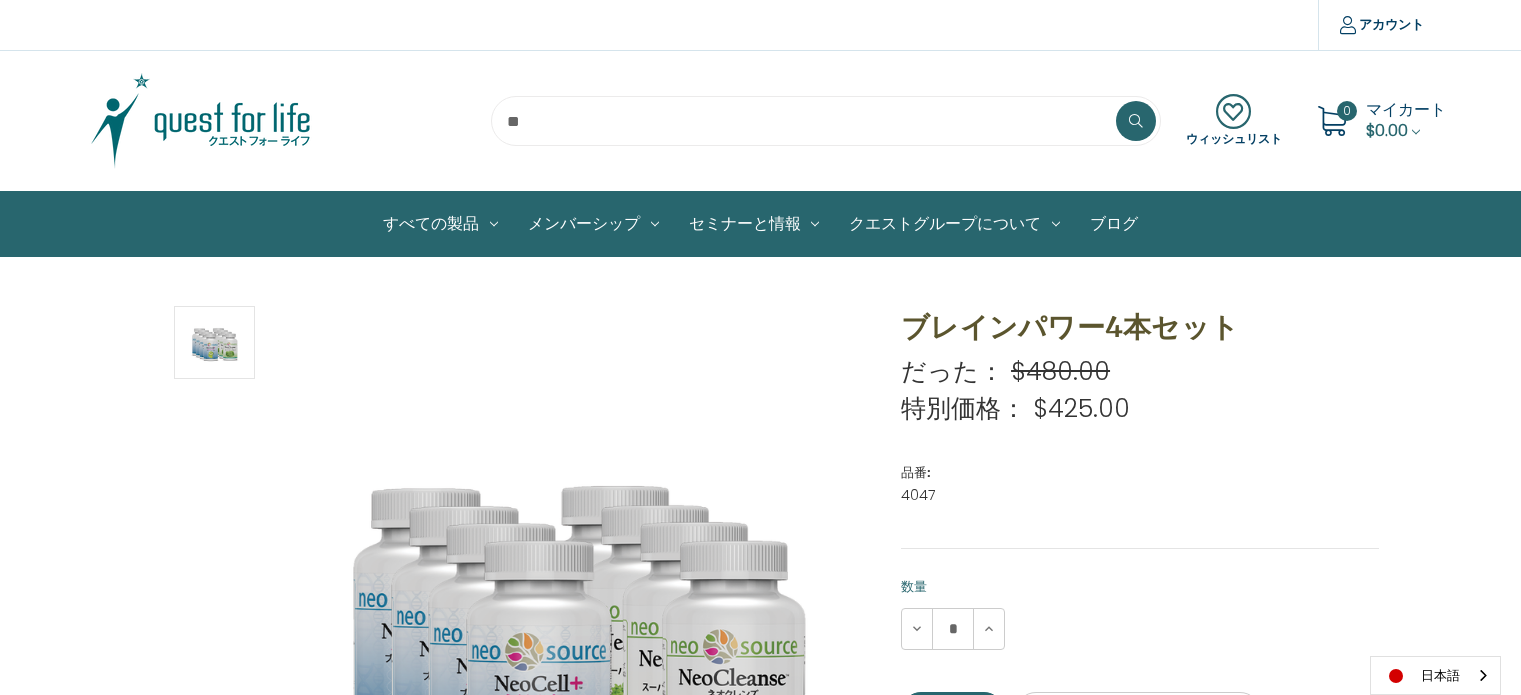scroll, scrollTop: 0, scrollLeft: 0, axis: both 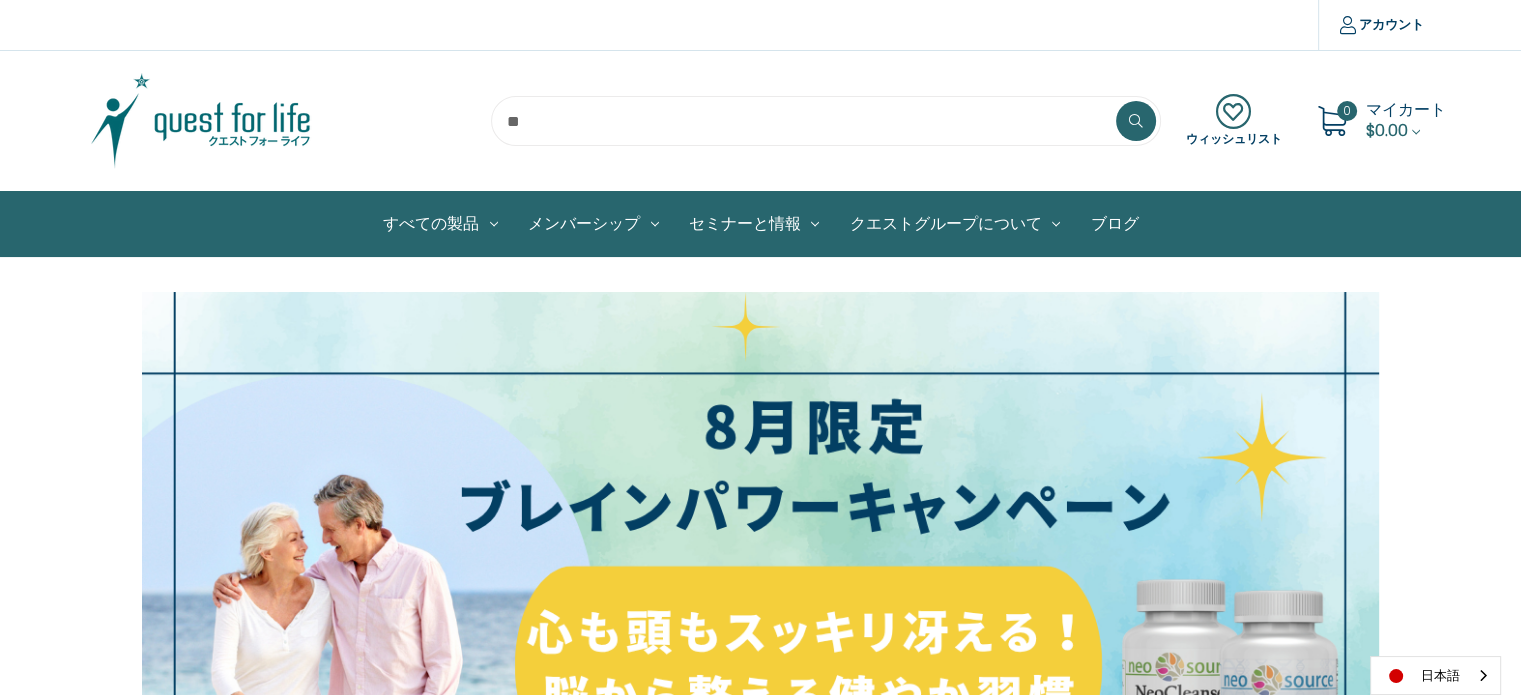 click at bounding box center (201, 121) 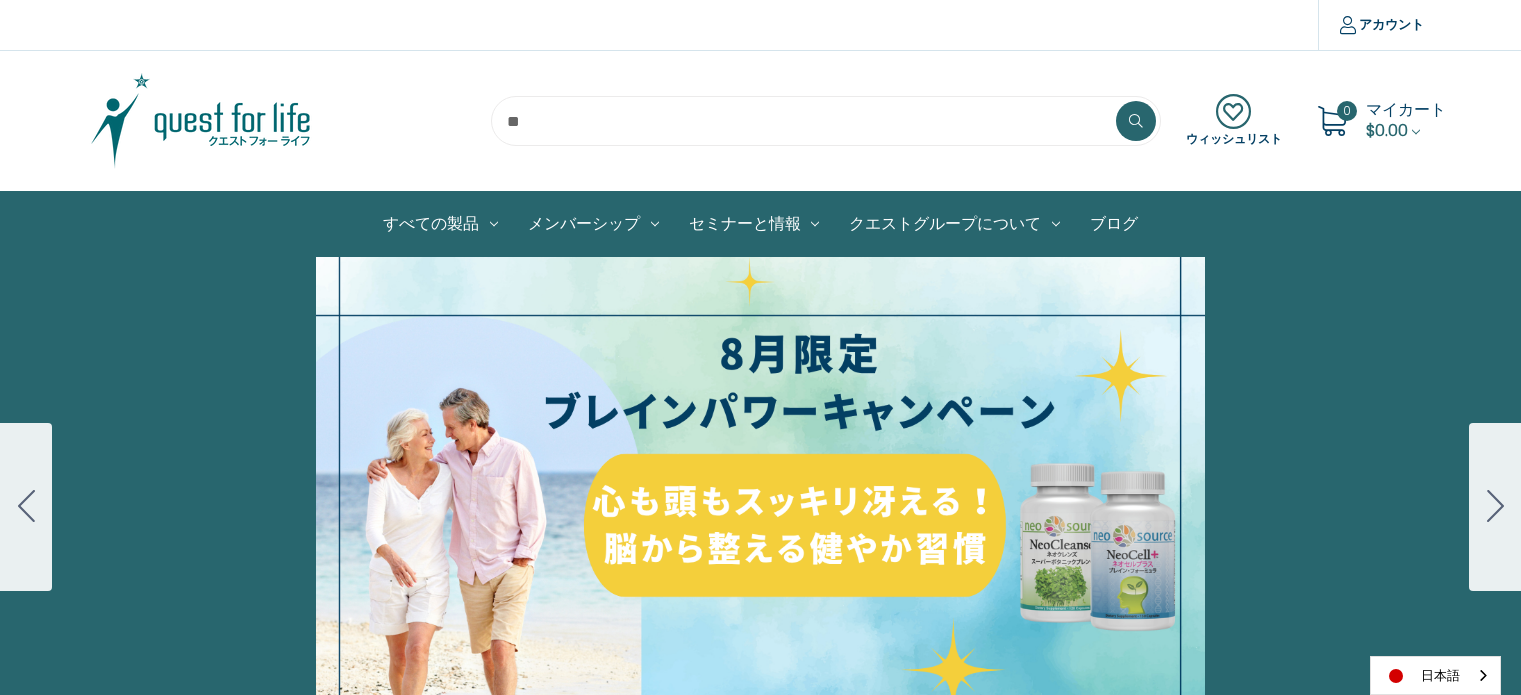 scroll, scrollTop: 0, scrollLeft: 0, axis: both 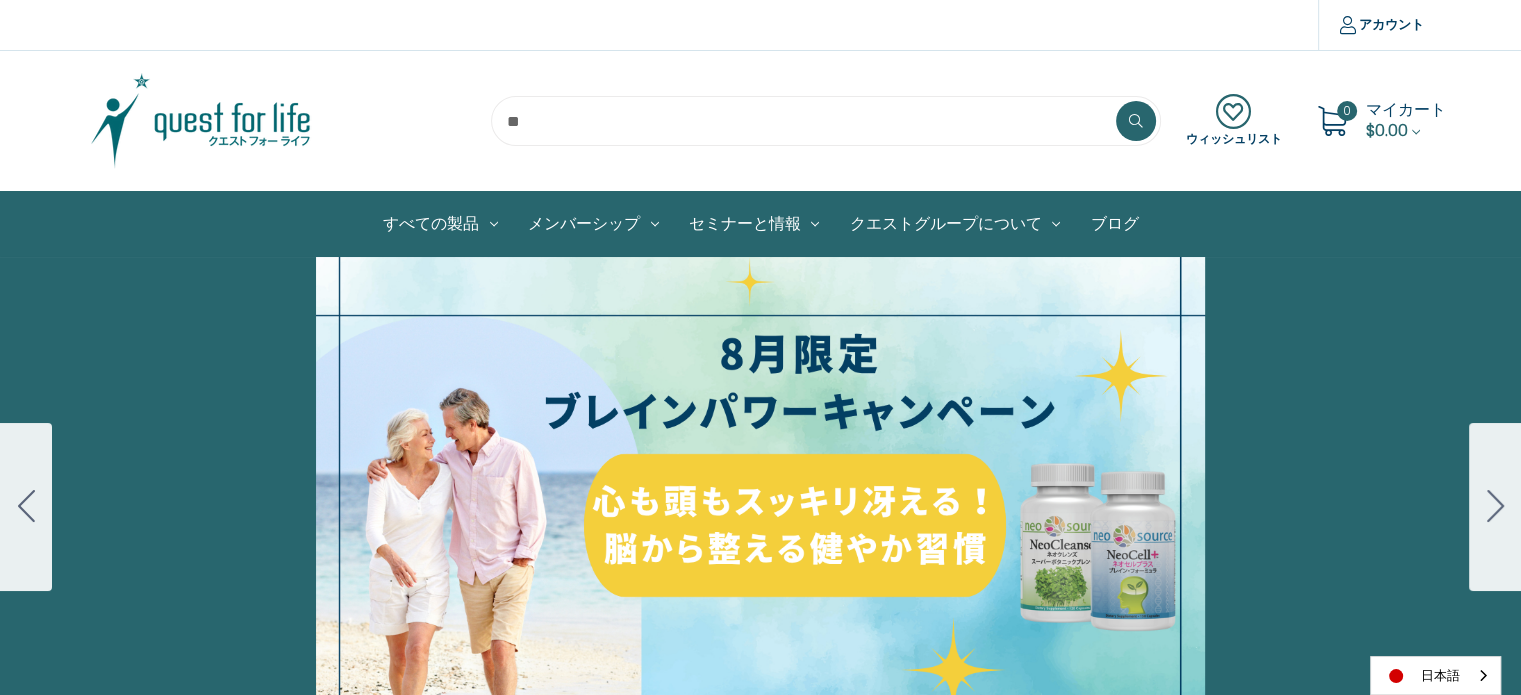 click at bounding box center [1495, 507] 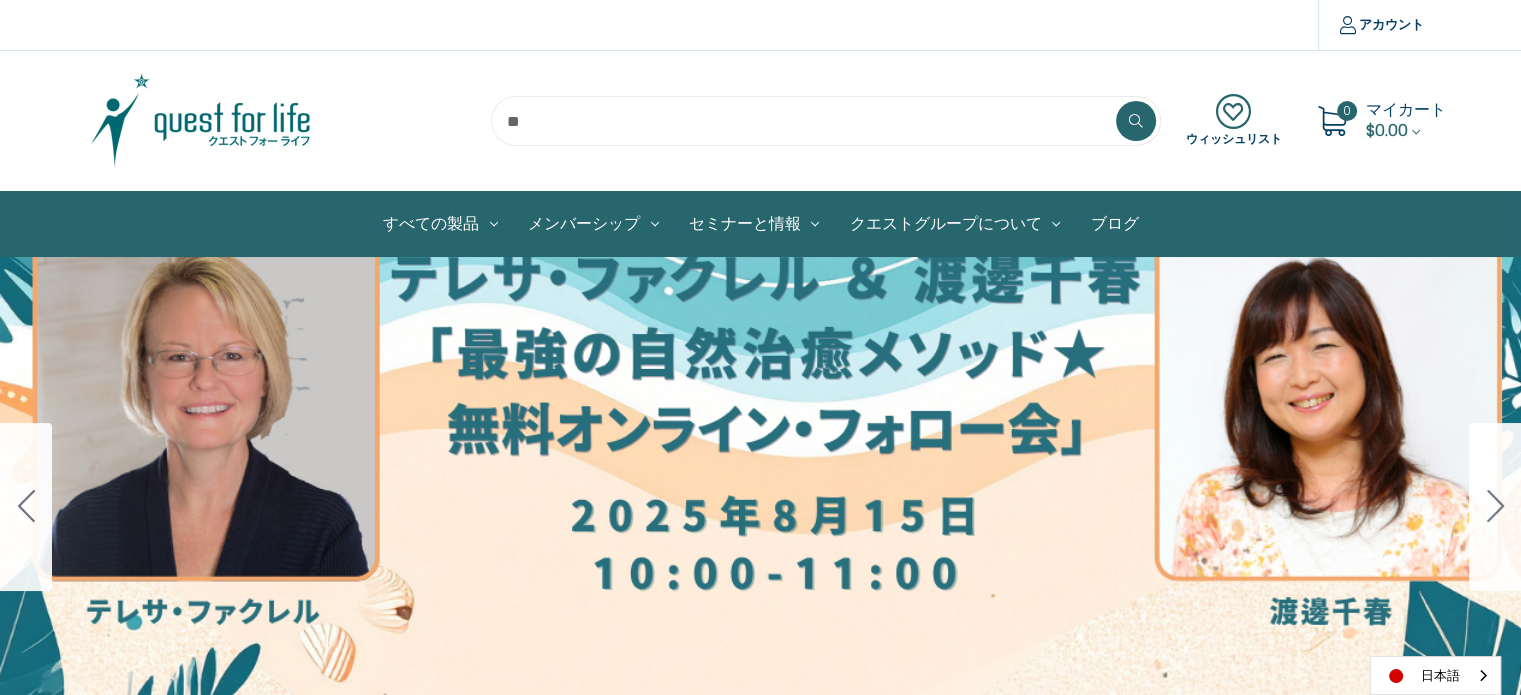drag, startPoint x: 659, startPoint y: 7, endPoint x: 807, endPoint y: 399, distance: 419.00836 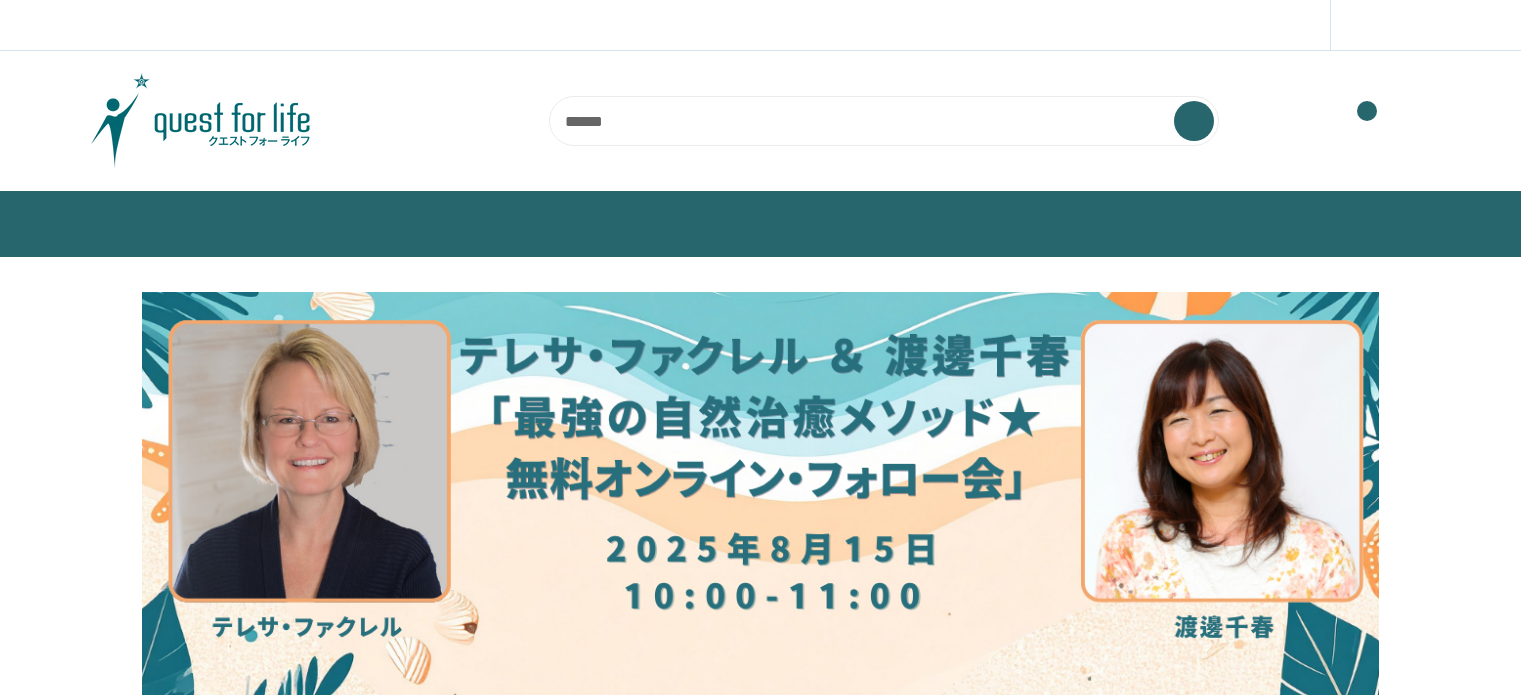 scroll, scrollTop: 0, scrollLeft: 0, axis: both 